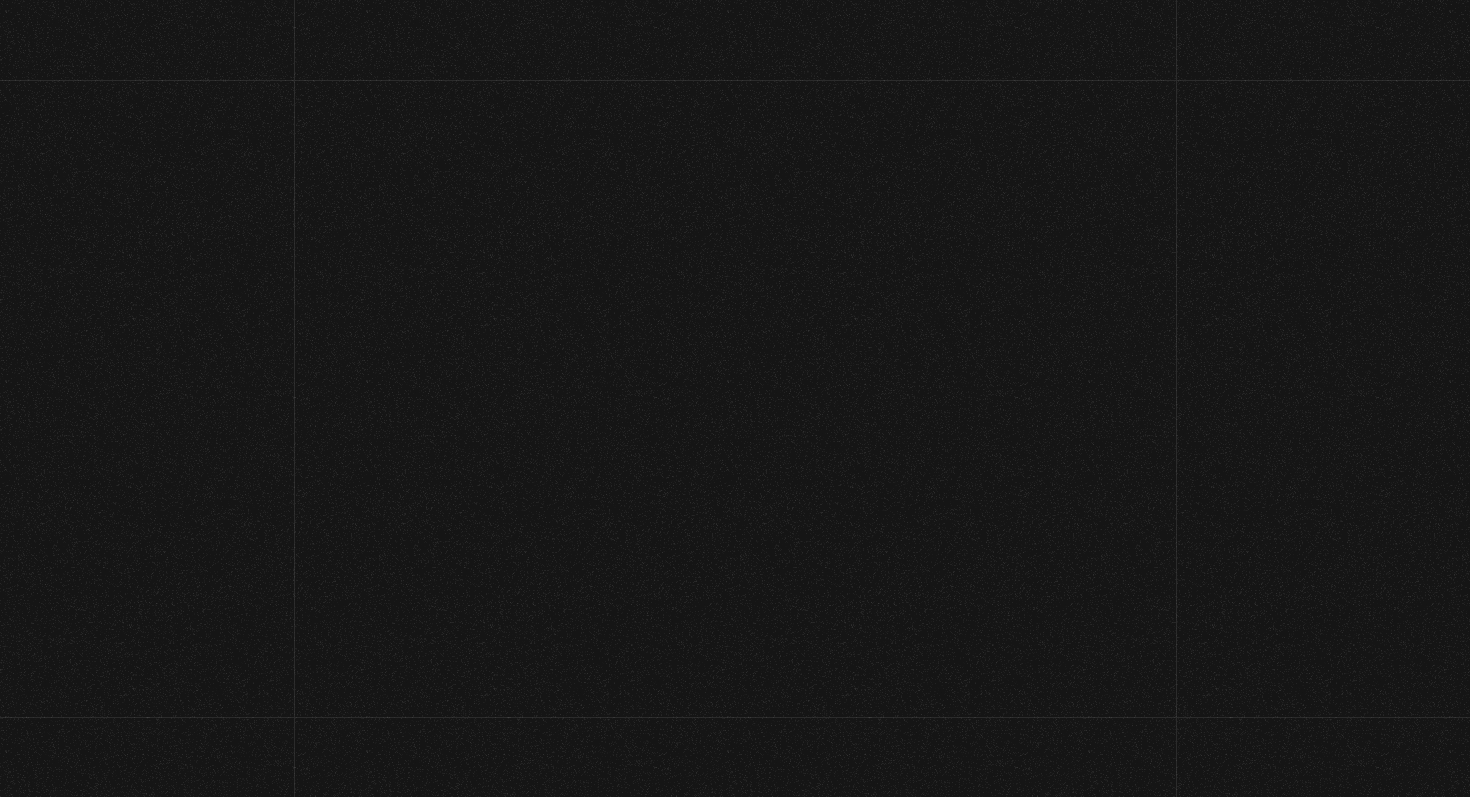 scroll, scrollTop: 0, scrollLeft: 0, axis: both 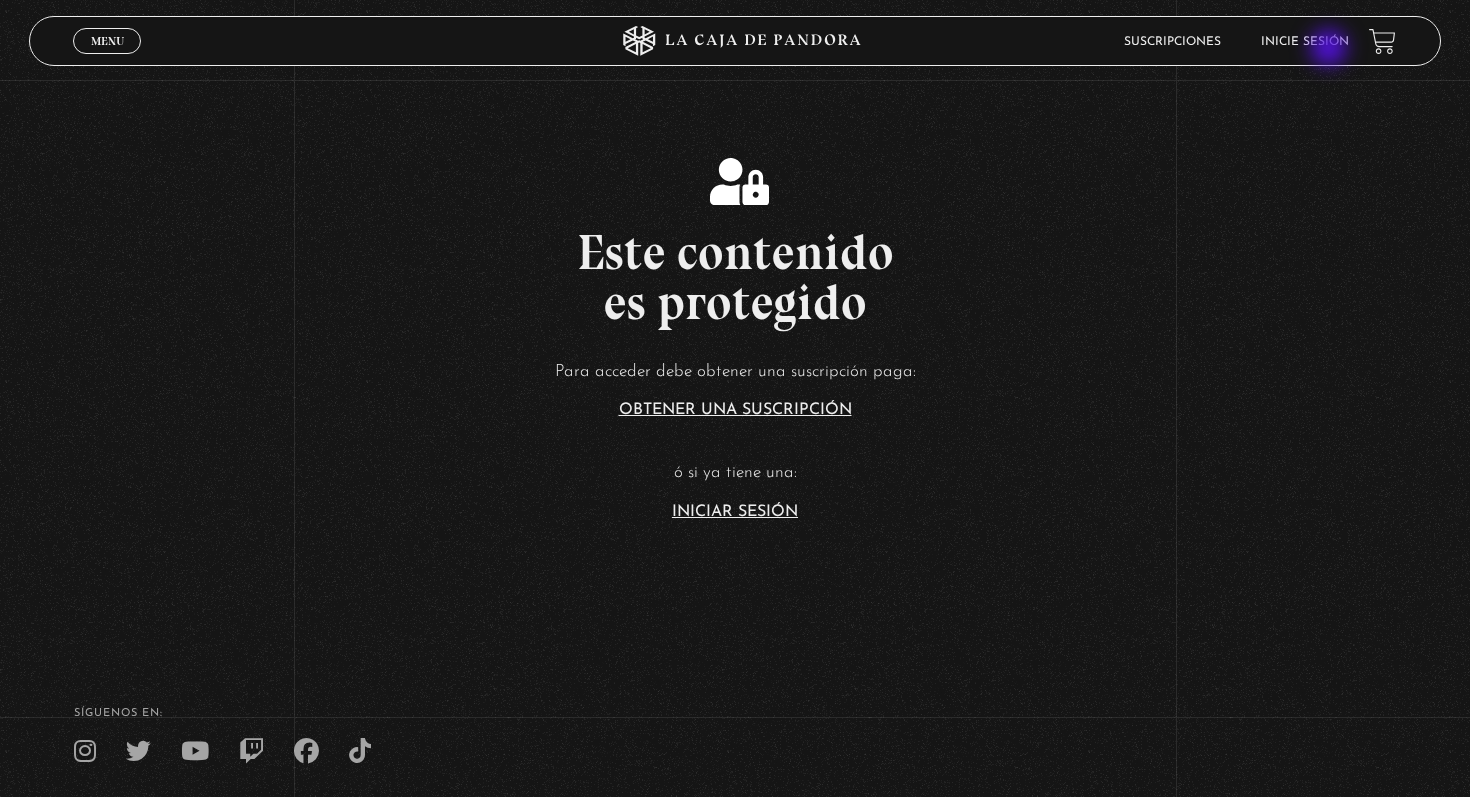click on "Inicie sesión" at bounding box center (1305, 41) 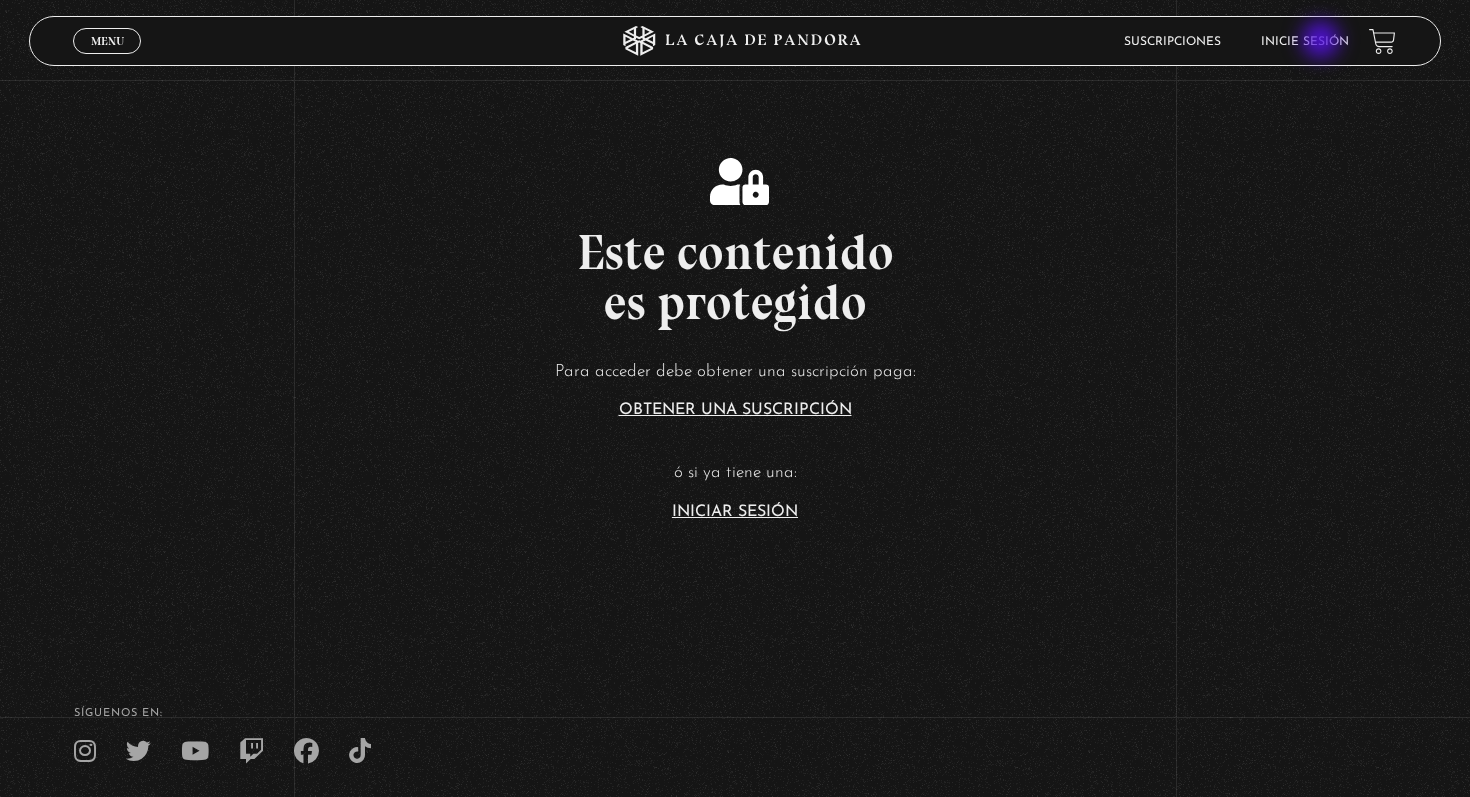 click on "Inicie sesión" at bounding box center [1305, 42] 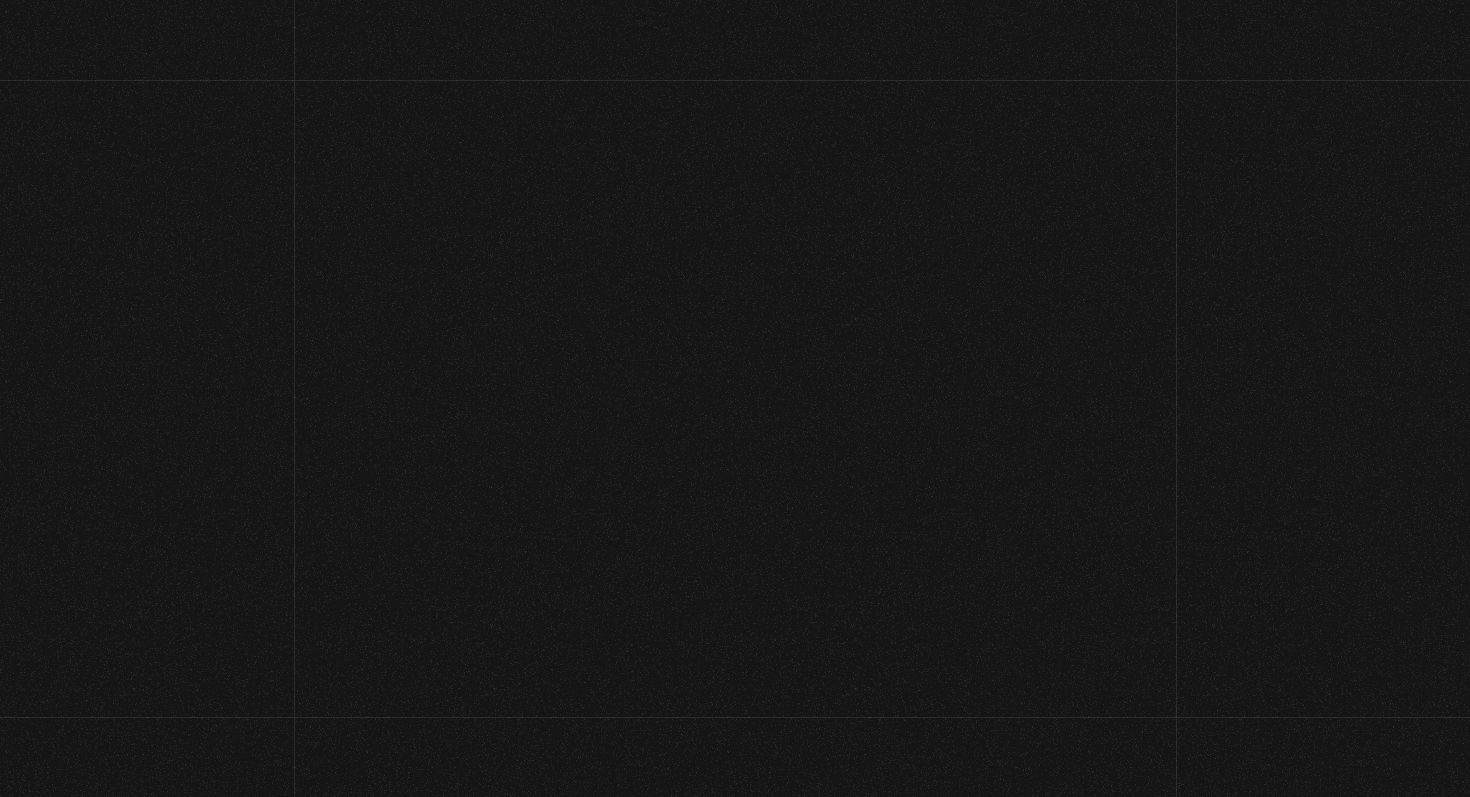 scroll, scrollTop: 0, scrollLeft: 0, axis: both 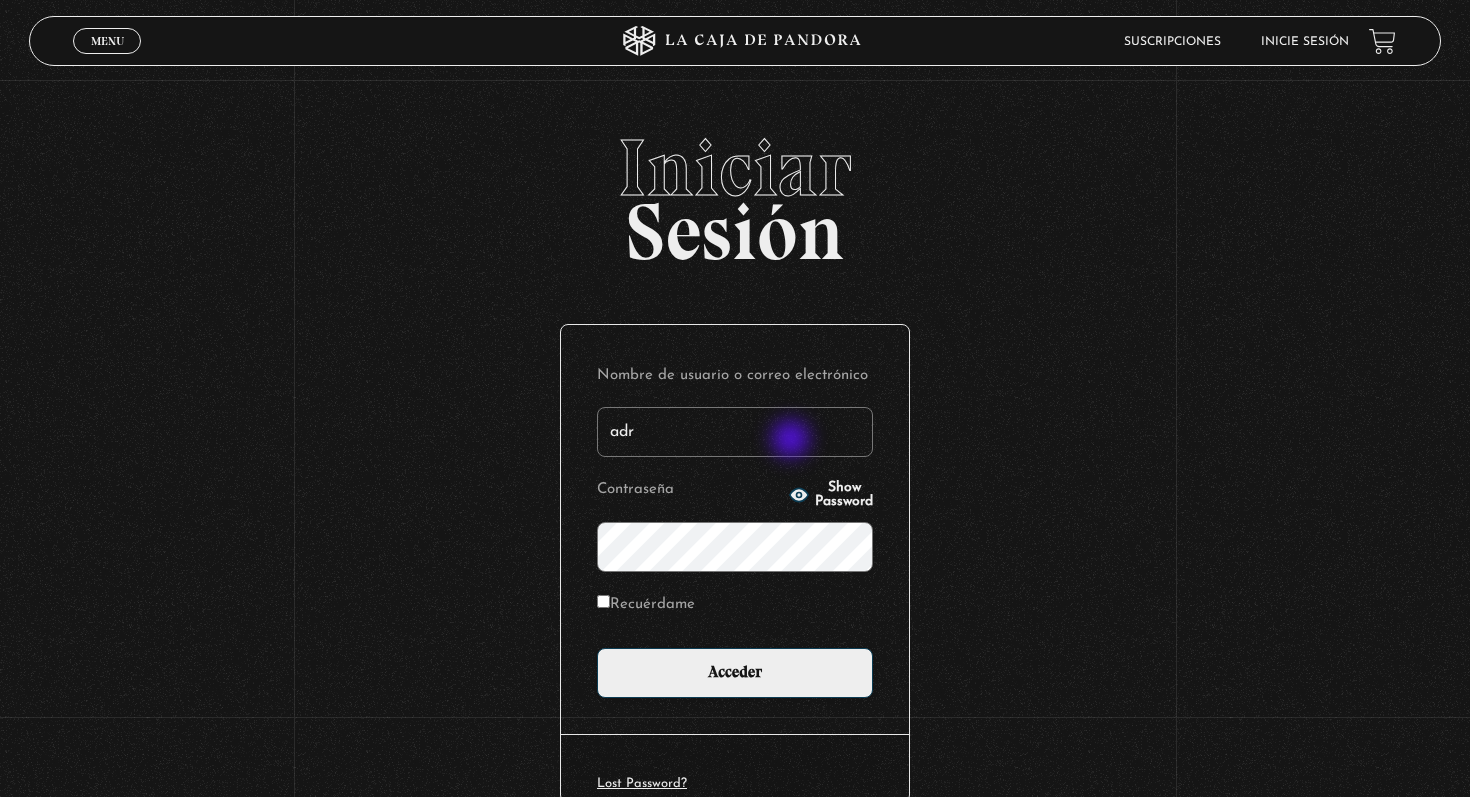 type on "[EMAIL]" 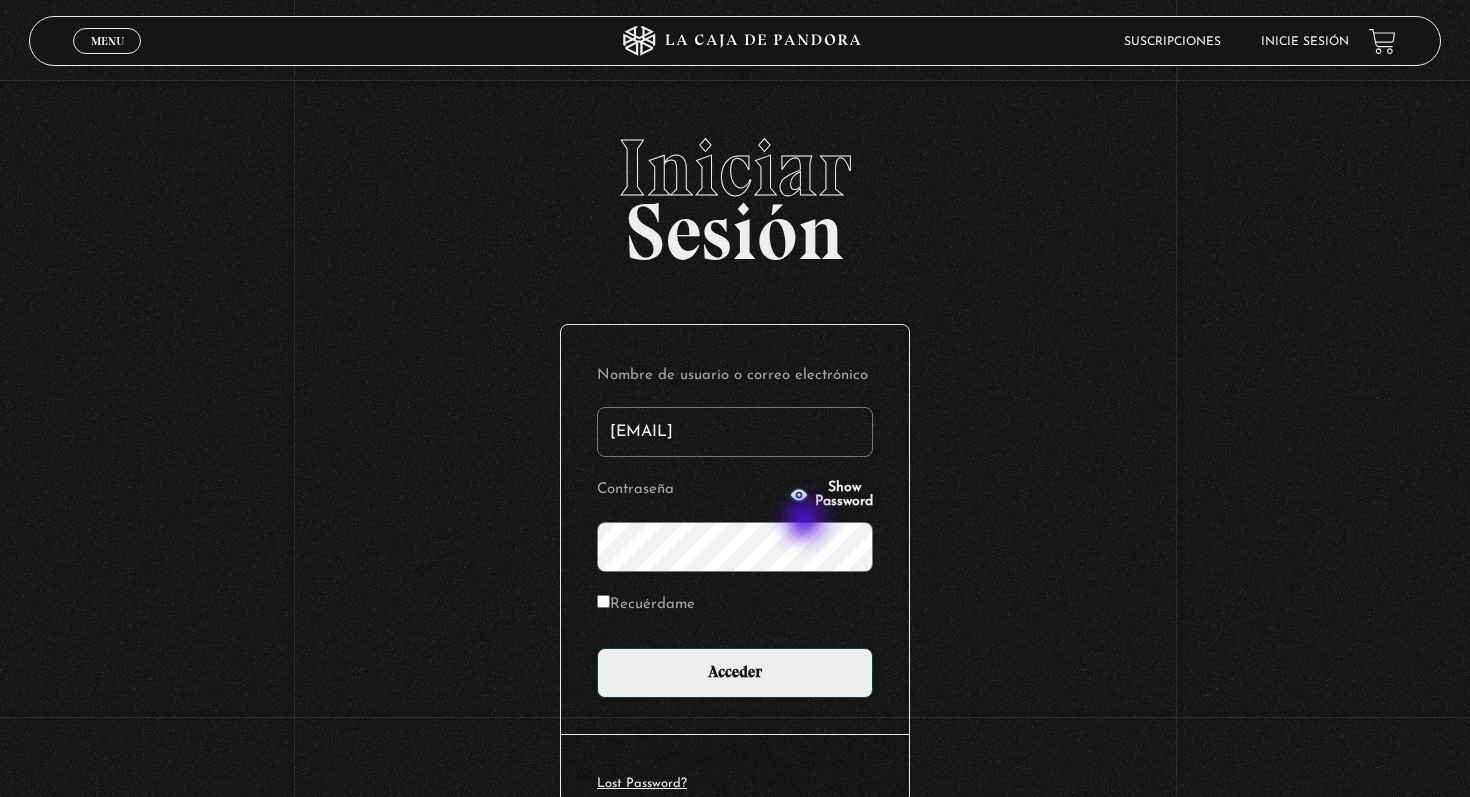 click on "Acceder" at bounding box center (735, 673) 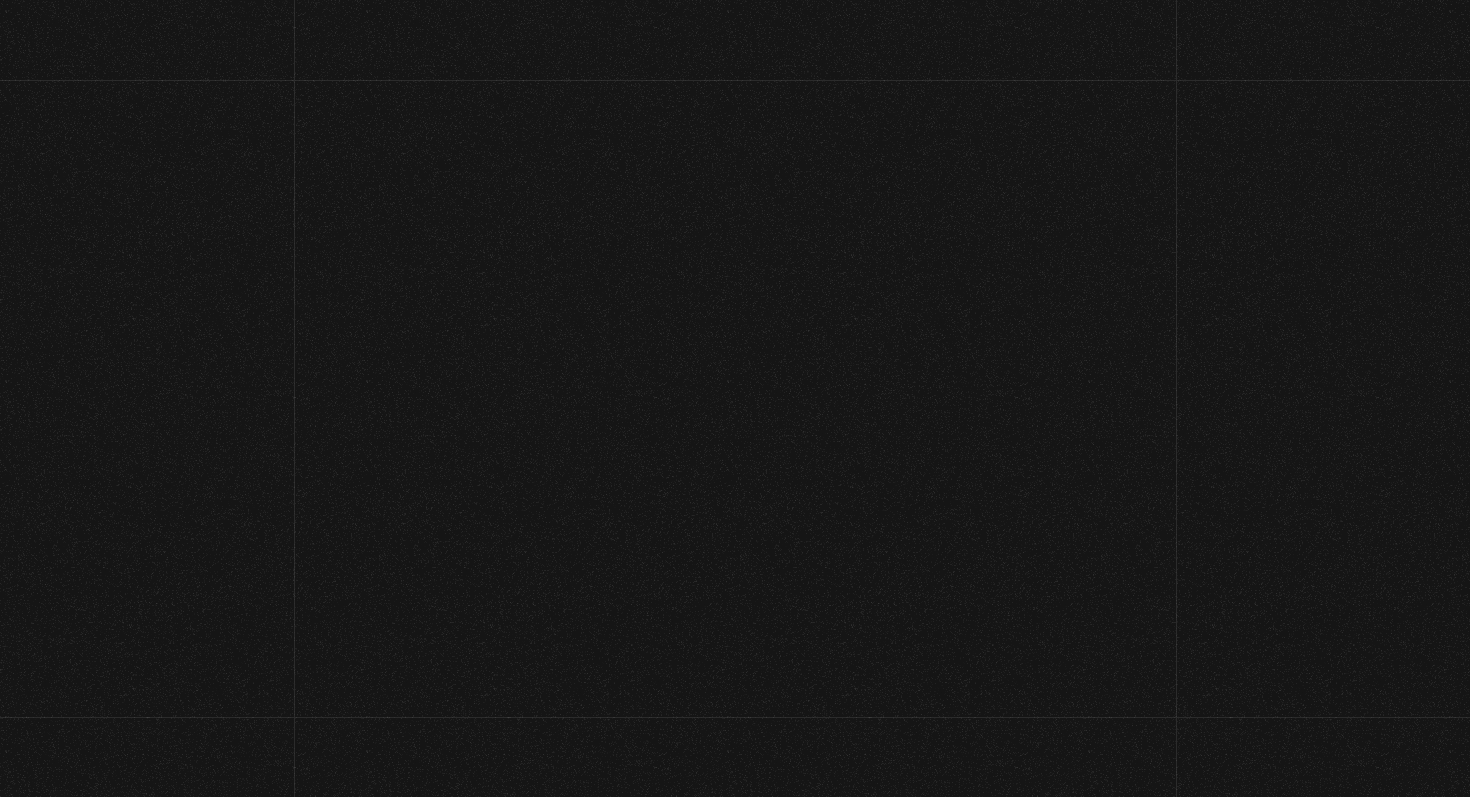 scroll, scrollTop: 0, scrollLeft: 0, axis: both 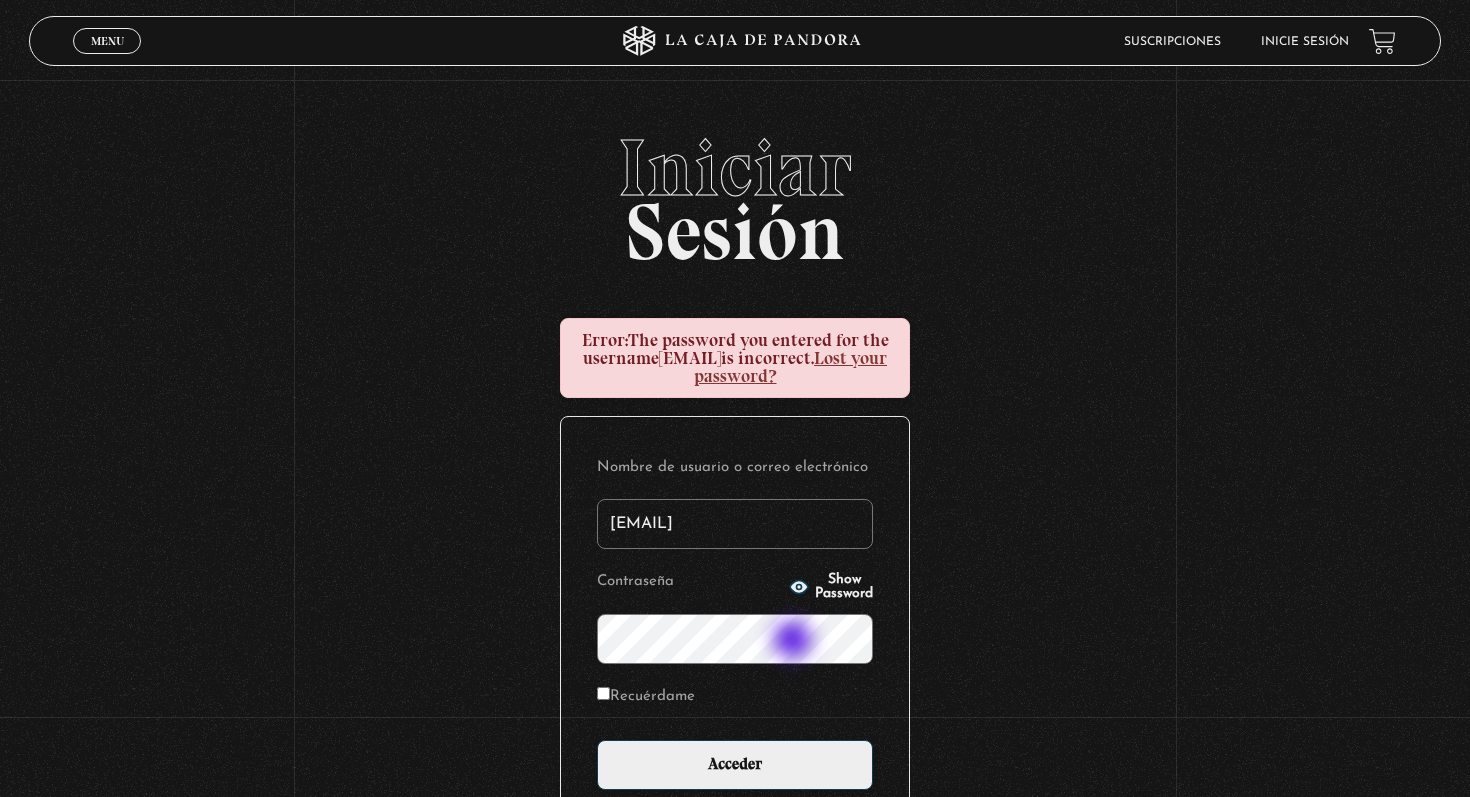 click on "Acceder" at bounding box center (735, 765) 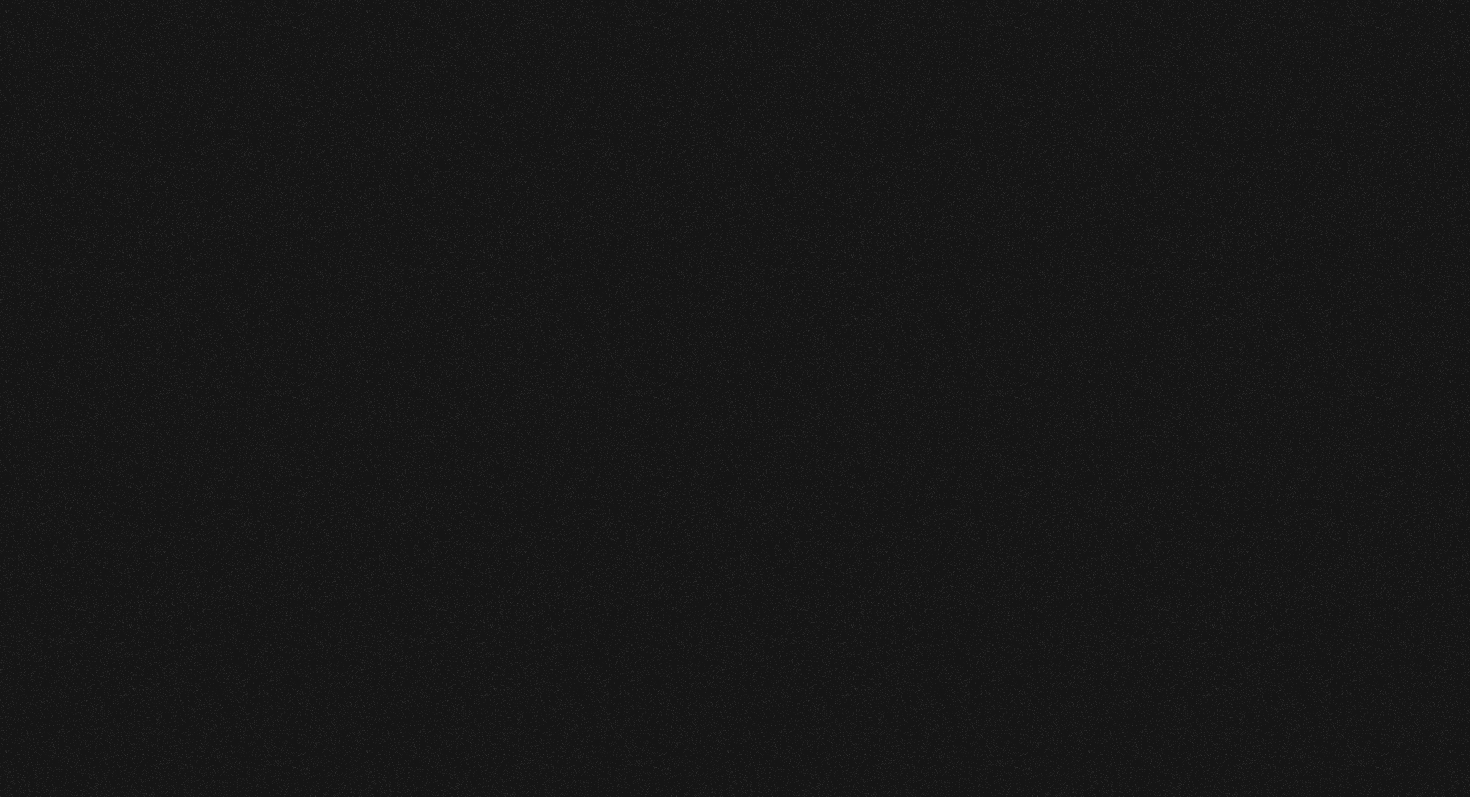 scroll, scrollTop: 0, scrollLeft: 0, axis: both 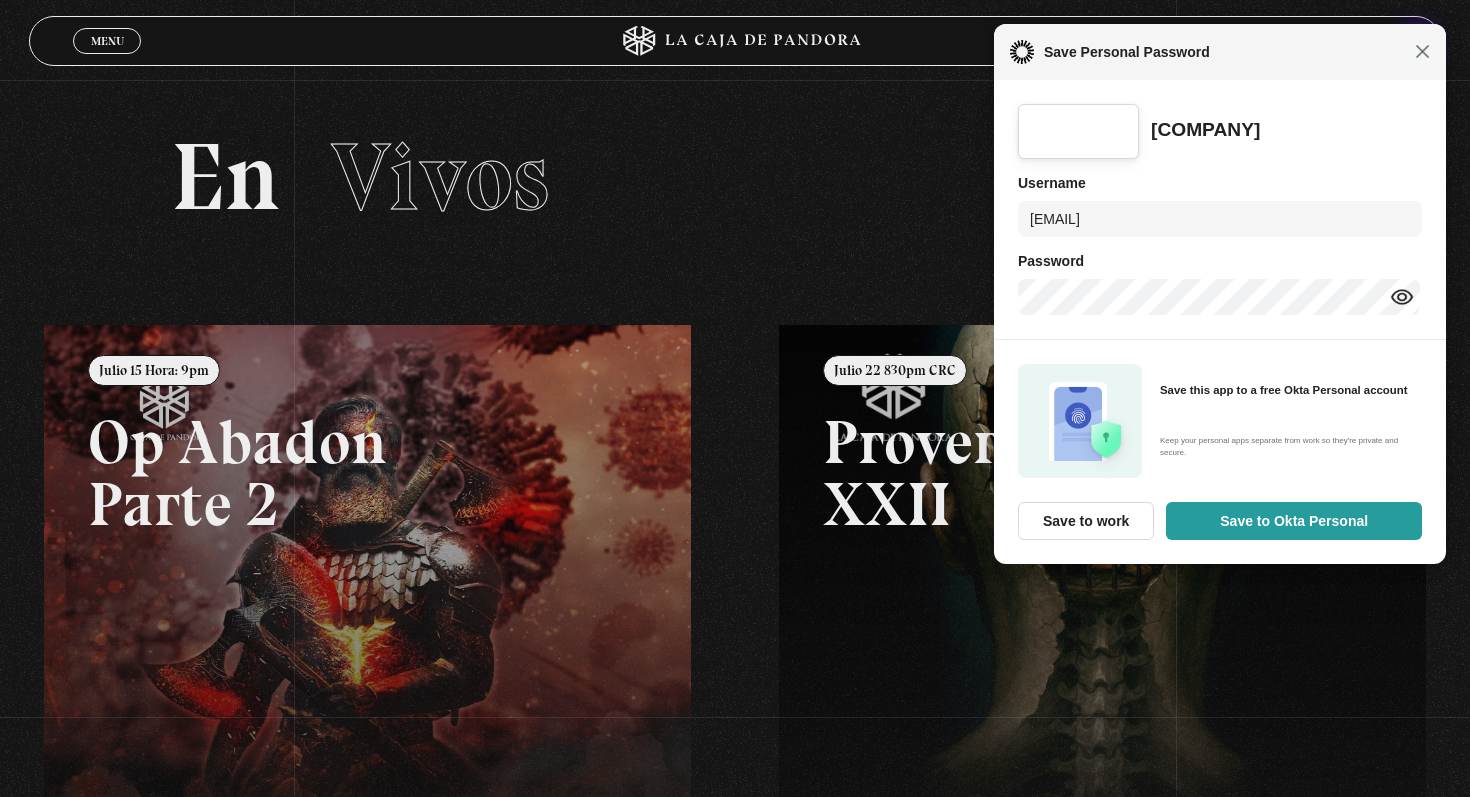click on "Close" at bounding box center (1422, 51) 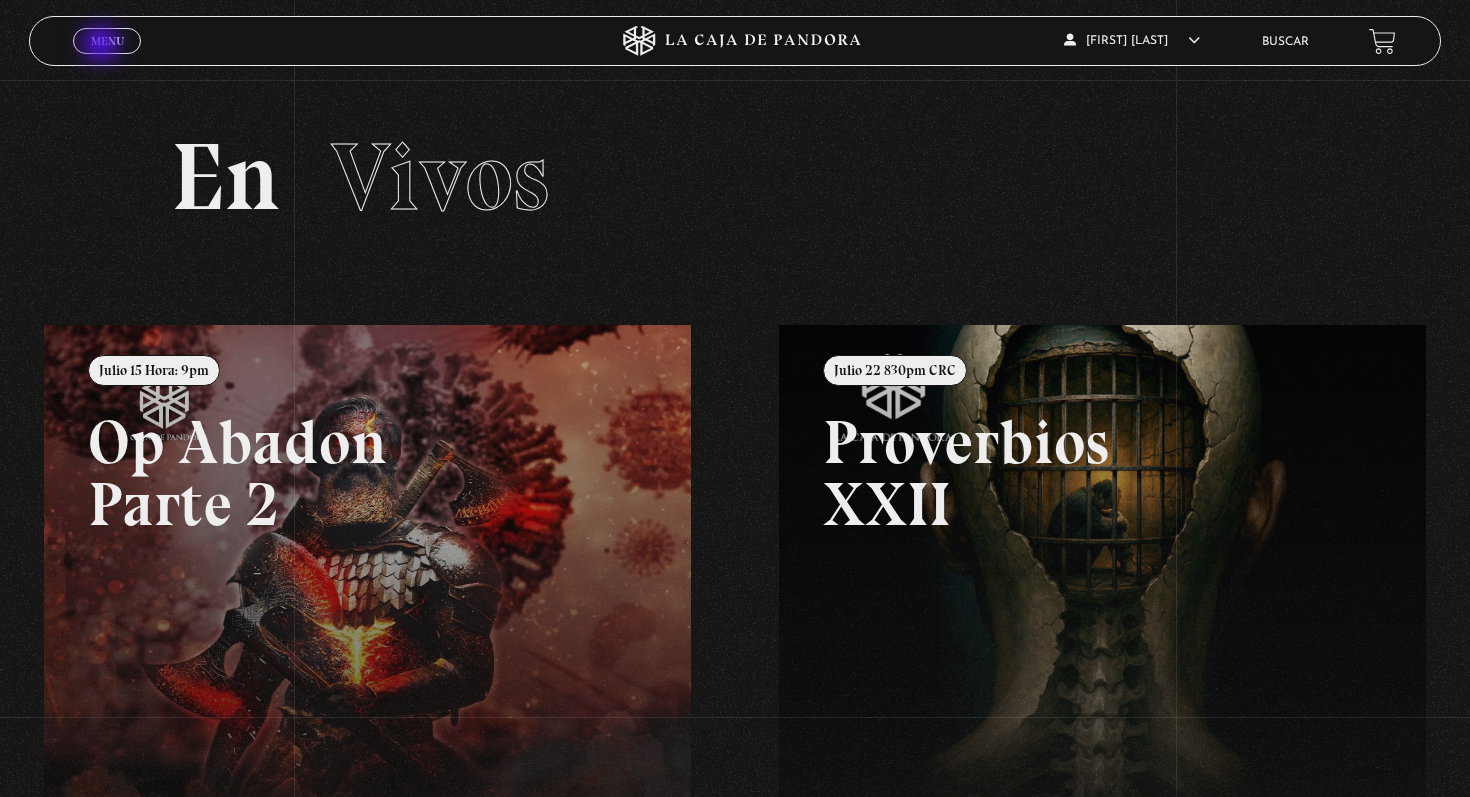 click on "Menu" at bounding box center [107, 41] 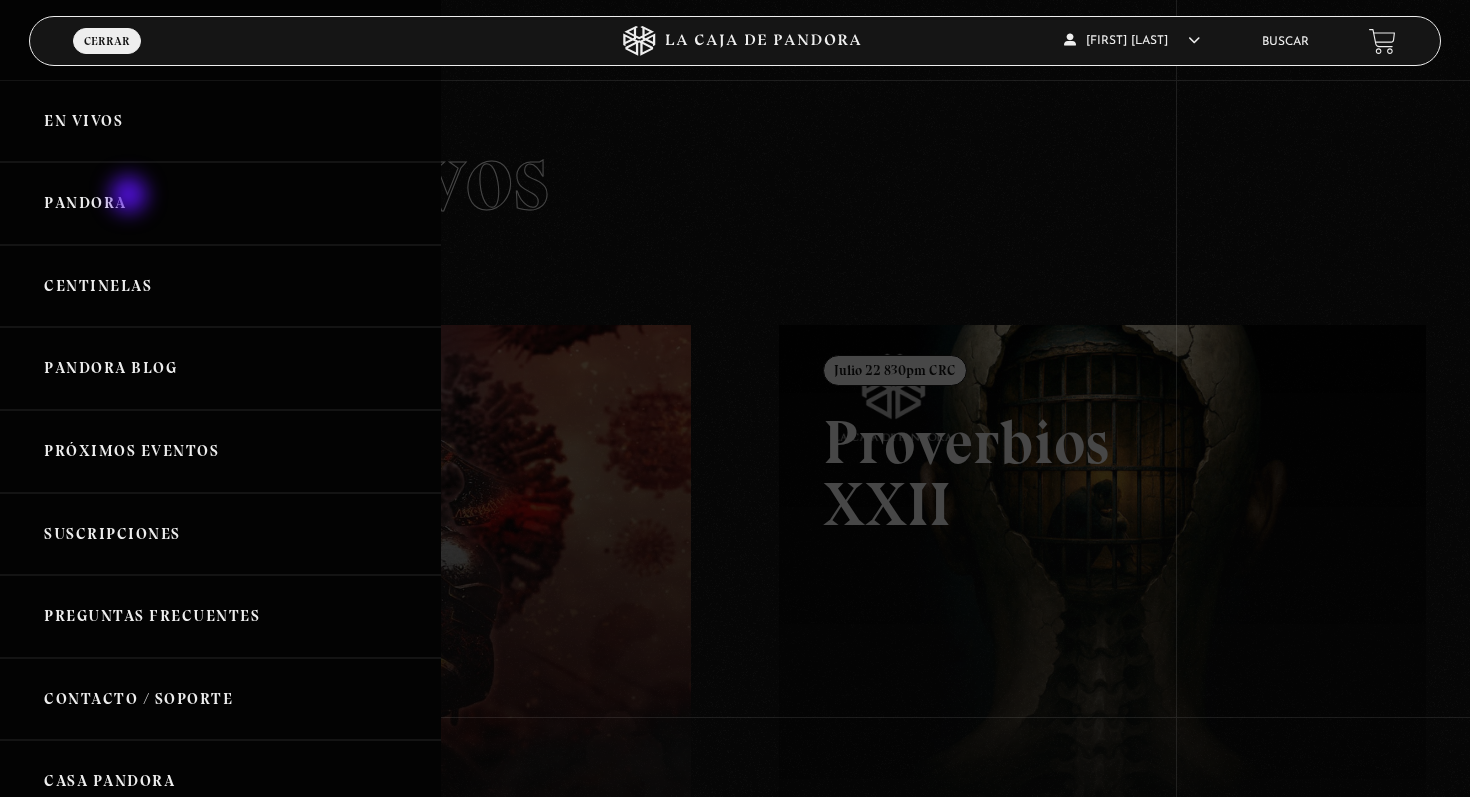click on "Pandora" at bounding box center [220, 203] 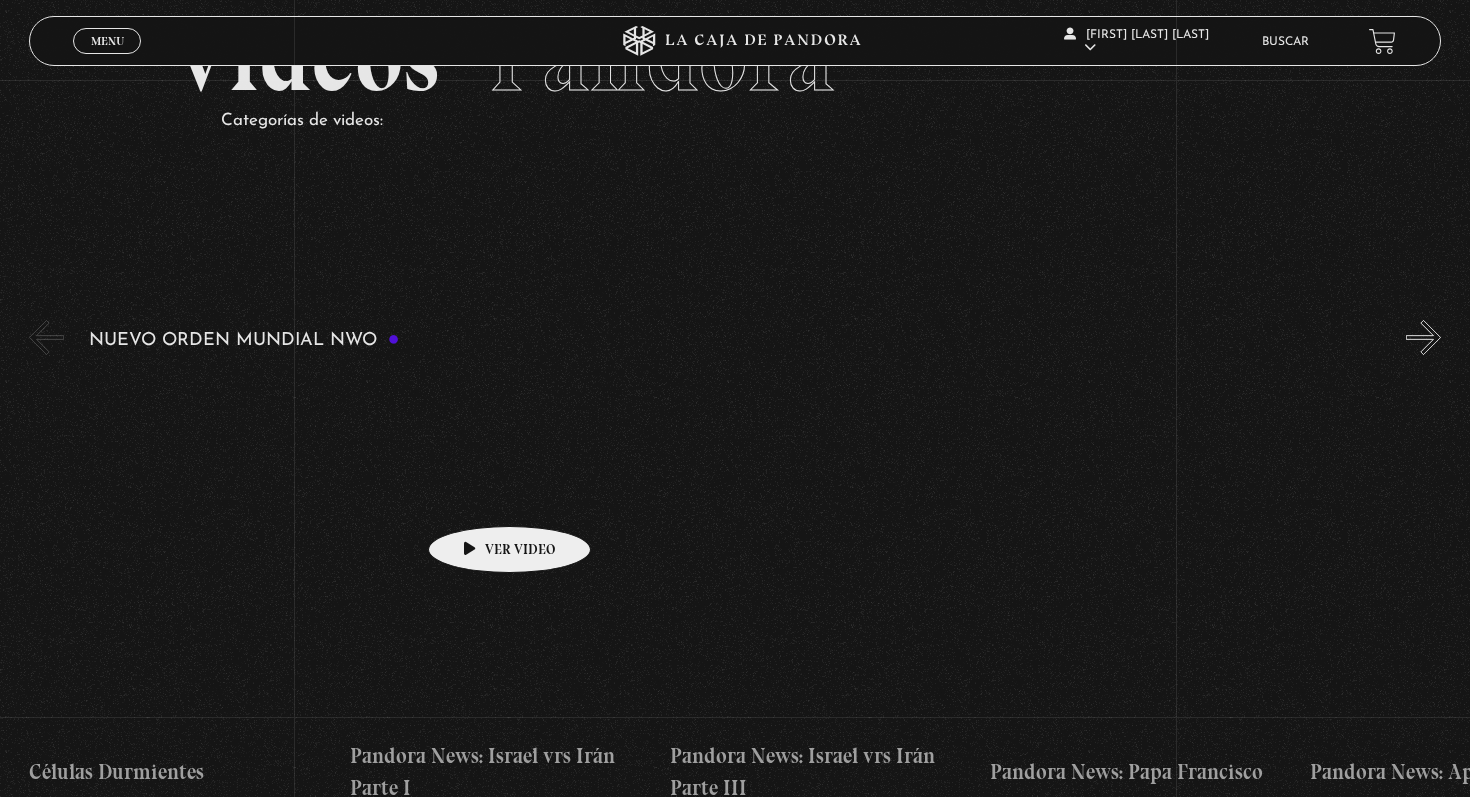 scroll, scrollTop: 268, scrollLeft: 0, axis: vertical 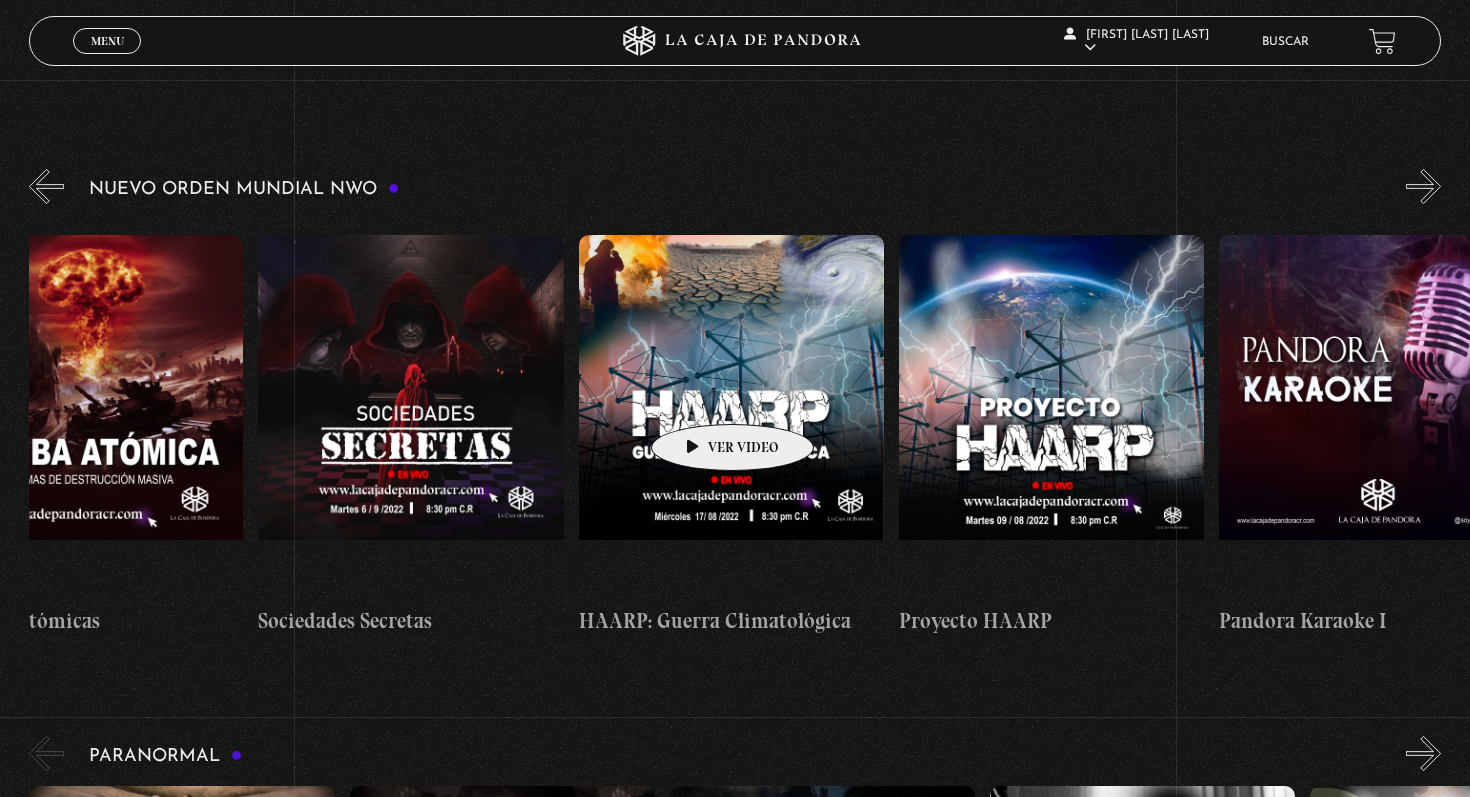 click at bounding box center (731, 415) 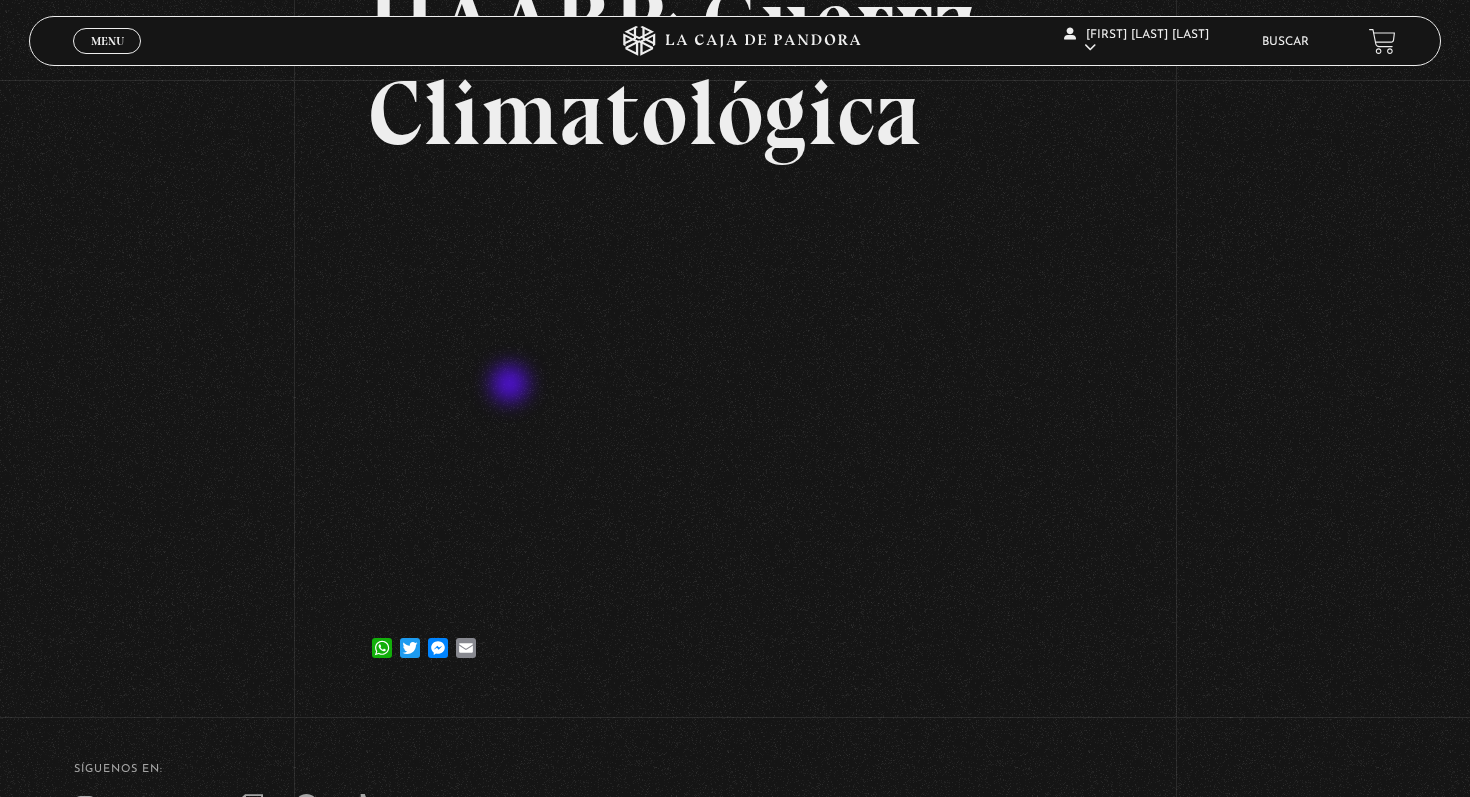 scroll, scrollTop: 0, scrollLeft: 0, axis: both 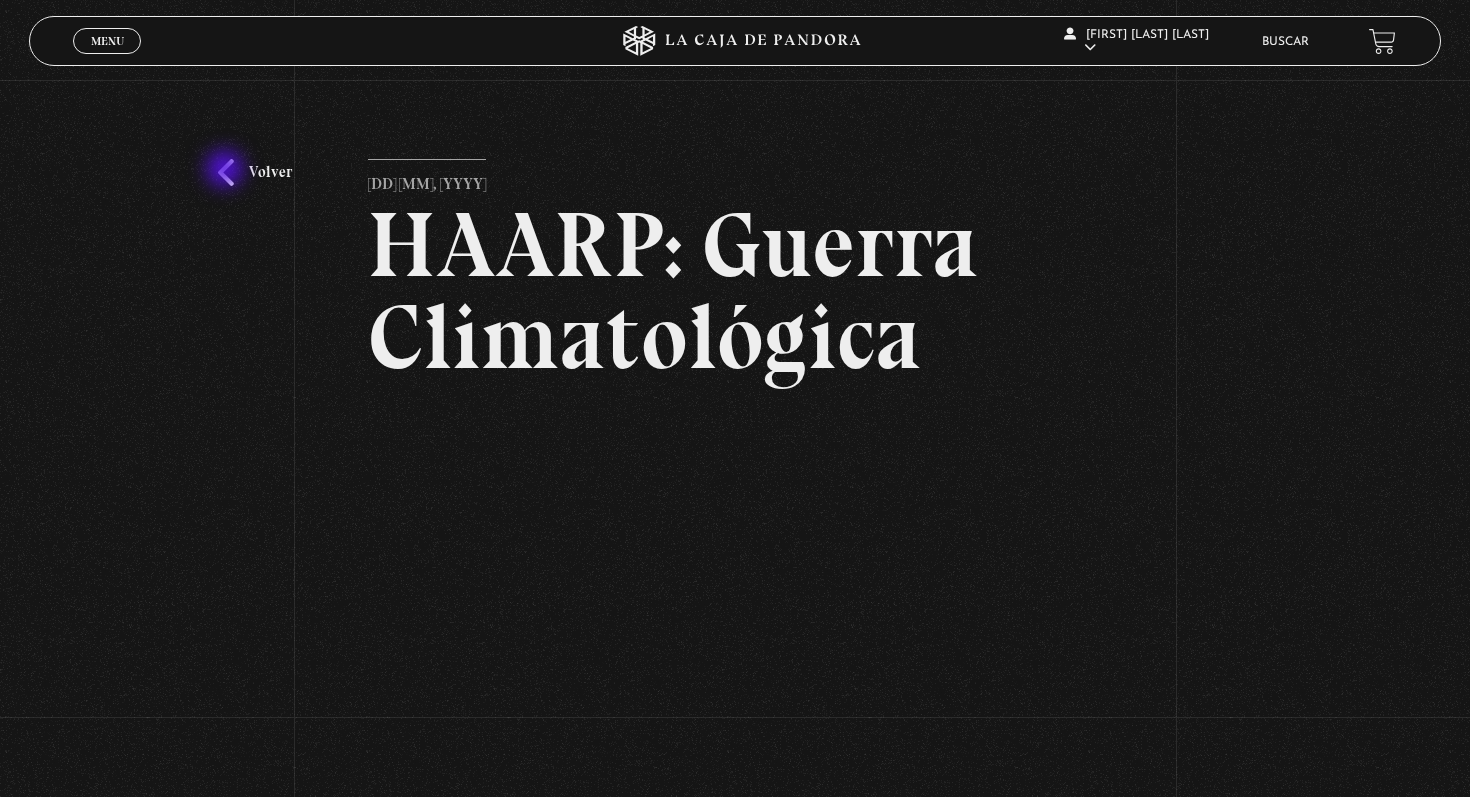 click on "Volver" at bounding box center [255, 172] 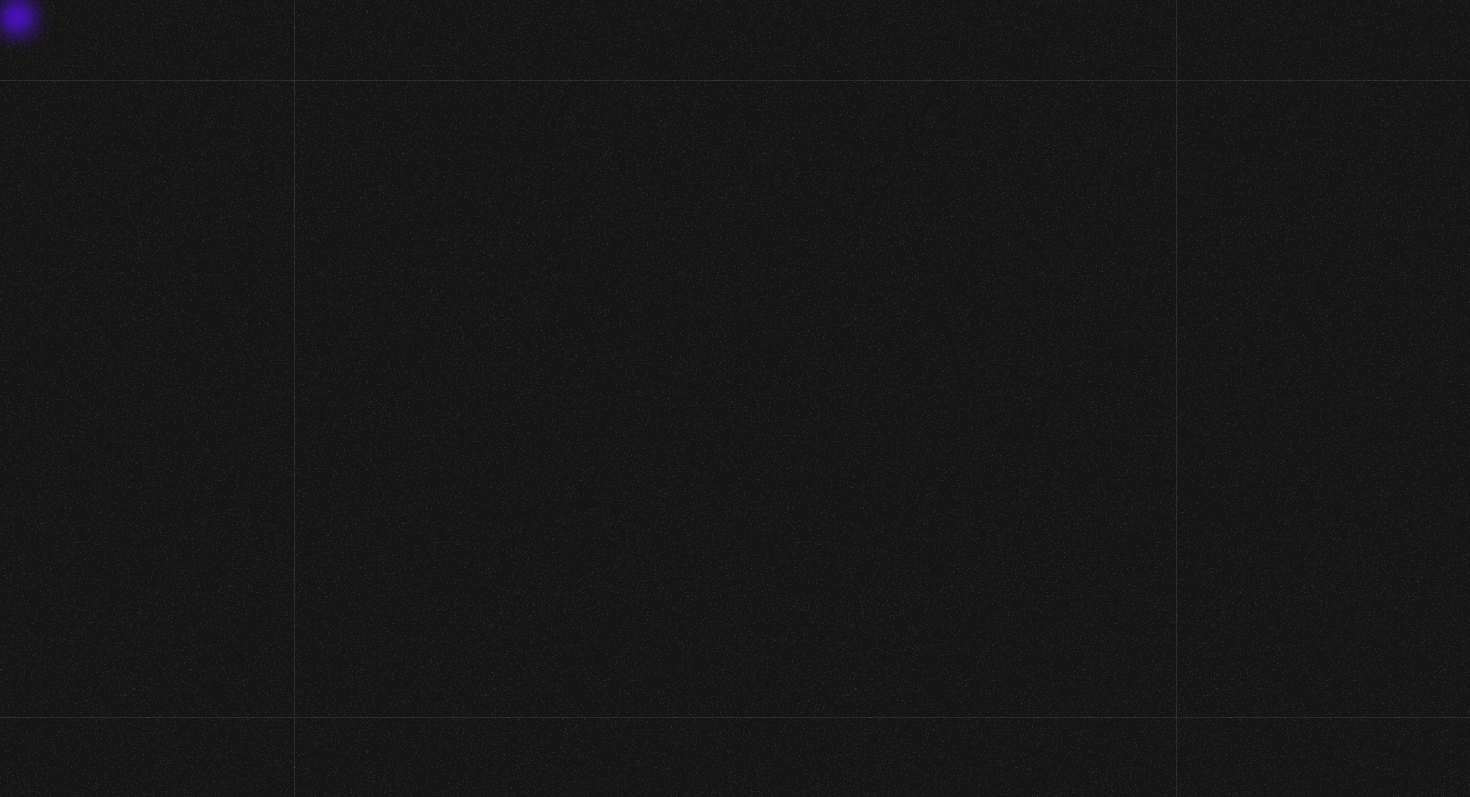 scroll, scrollTop: 270, scrollLeft: 0, axis: vertical 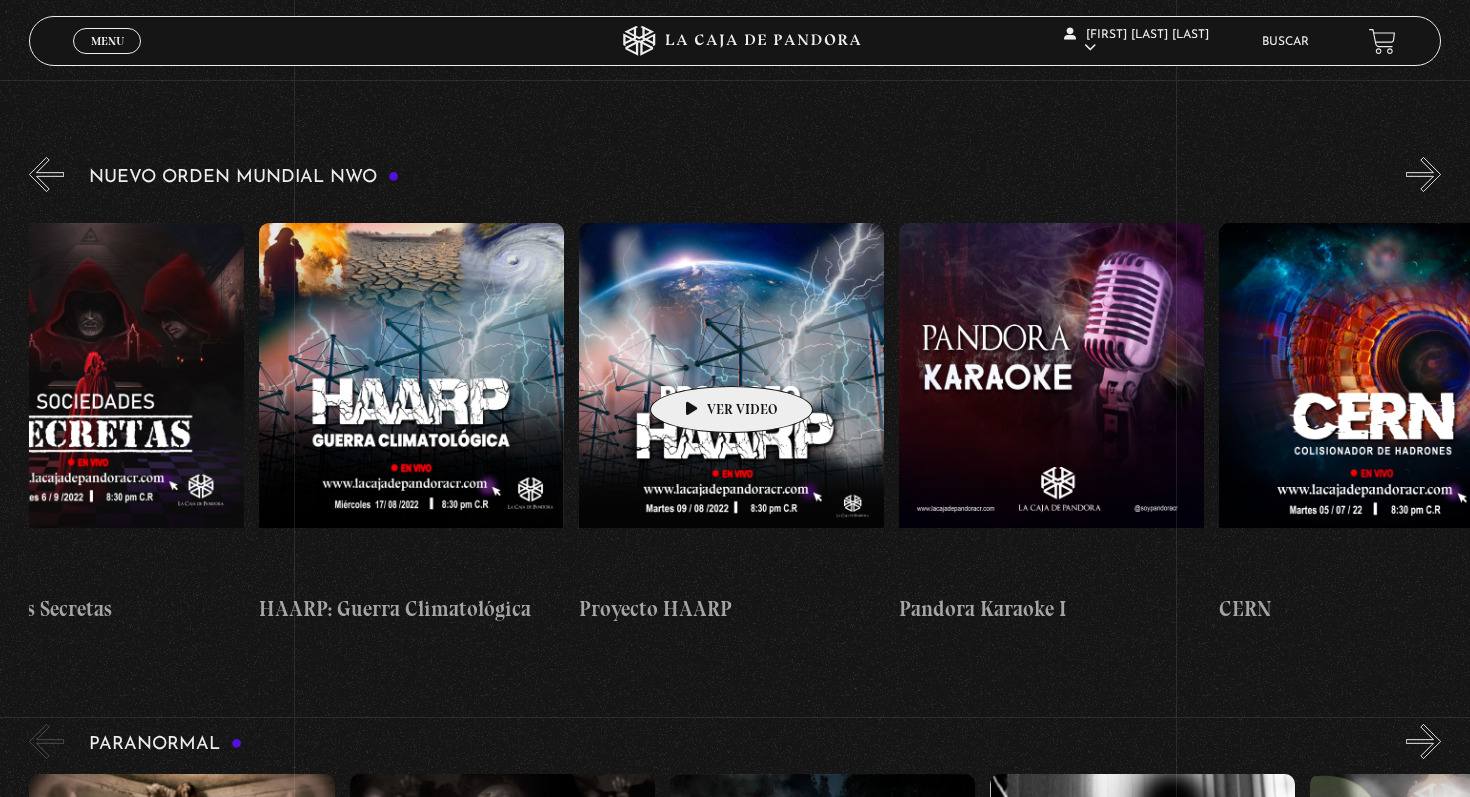 click at bounding box center [731, 403] 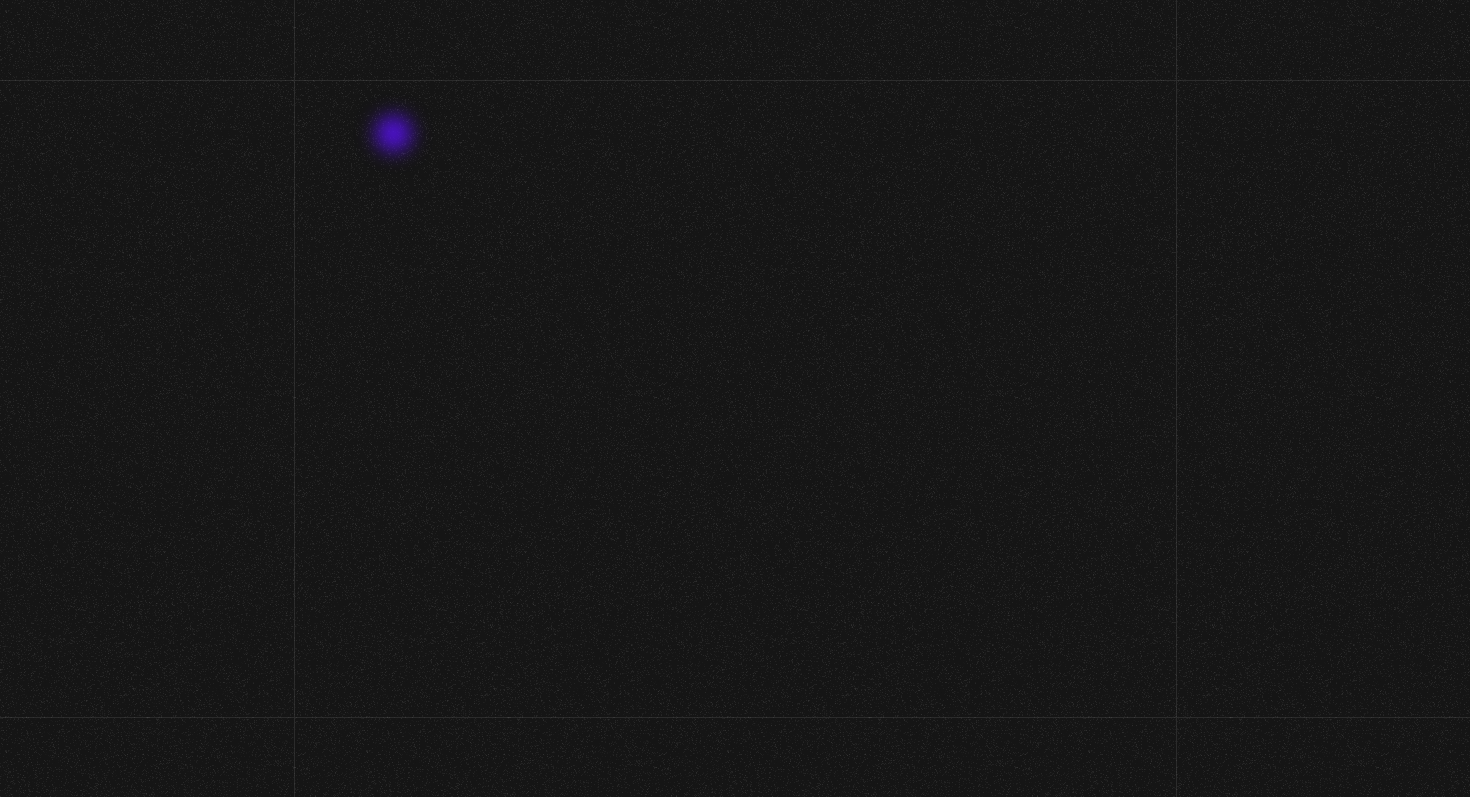 scroll, scrollTop: 0, scrollLeft: 0, axis: both 